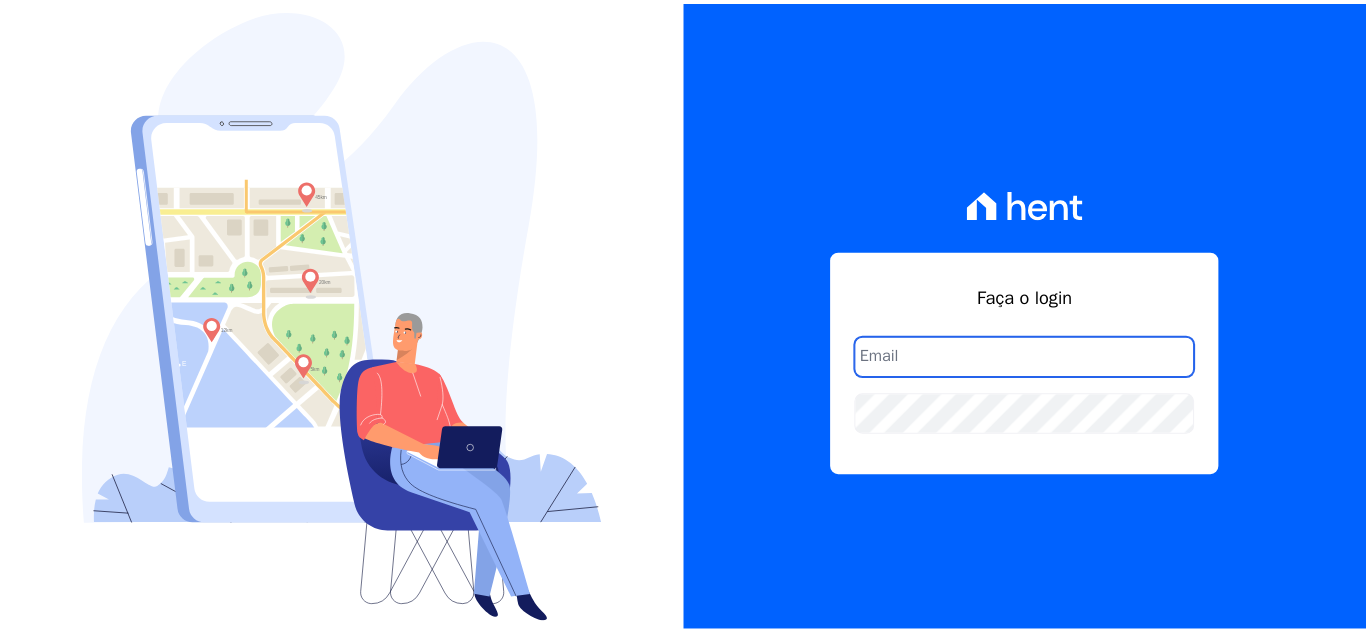 scroll, scrollTop: 0, scrollLeft: 0, axis: both 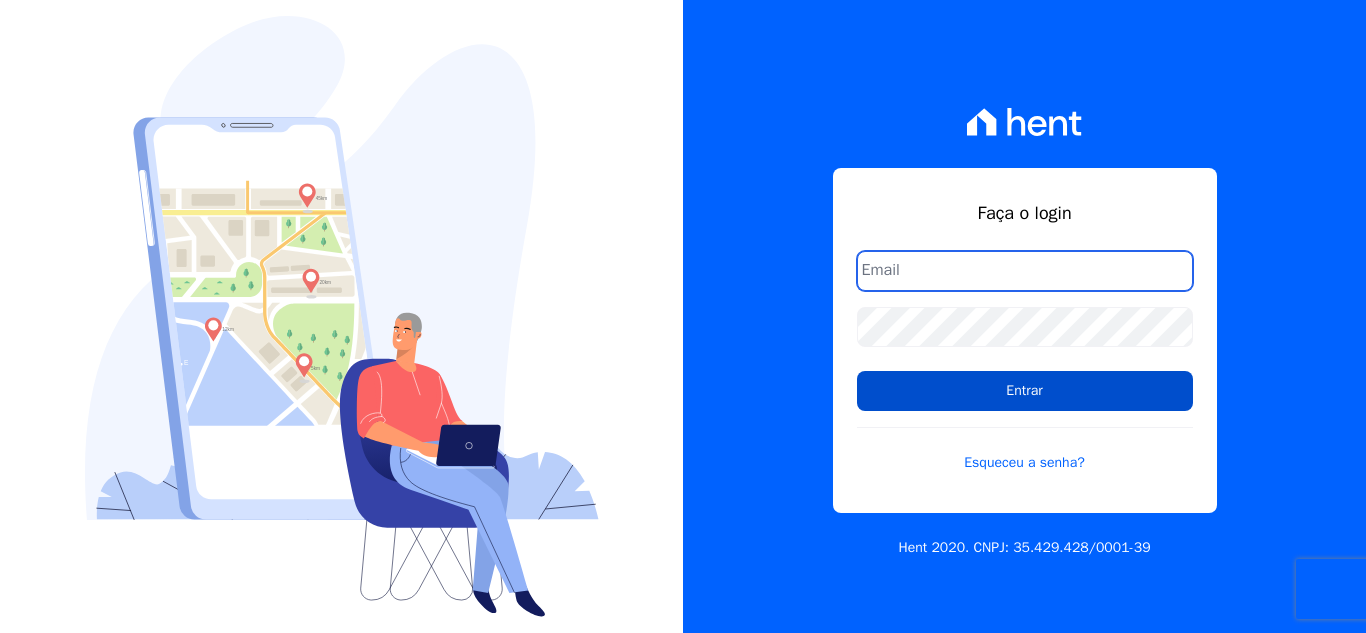 type on "[USERNAME]@[DOMAIN].com" 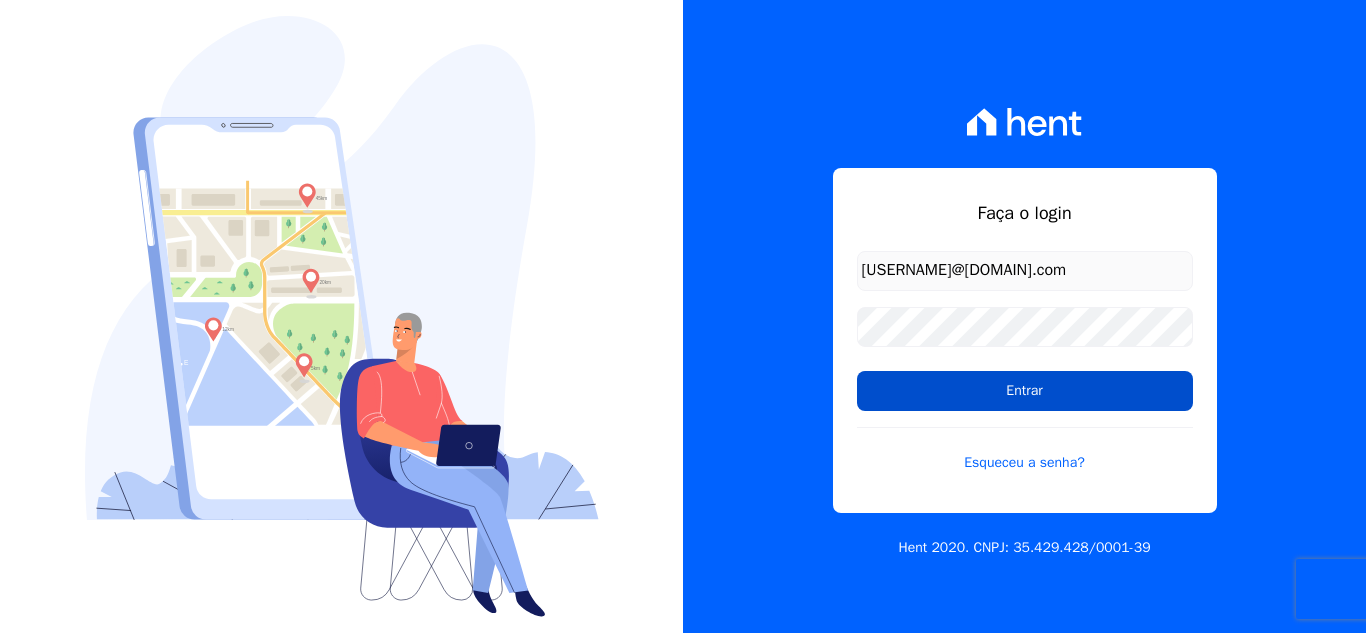 click on "Entrar" at bounding box center [1025, 391] 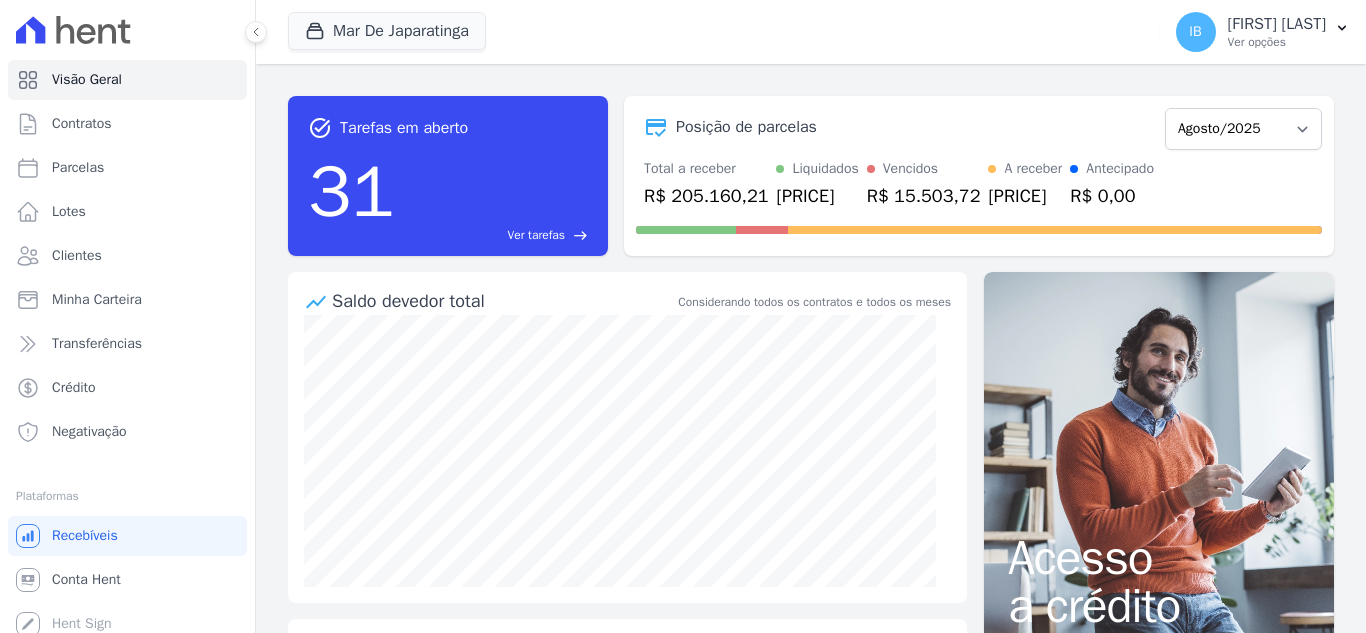scroll, scrollTop: 0, scrollLeft: 0, axis: both 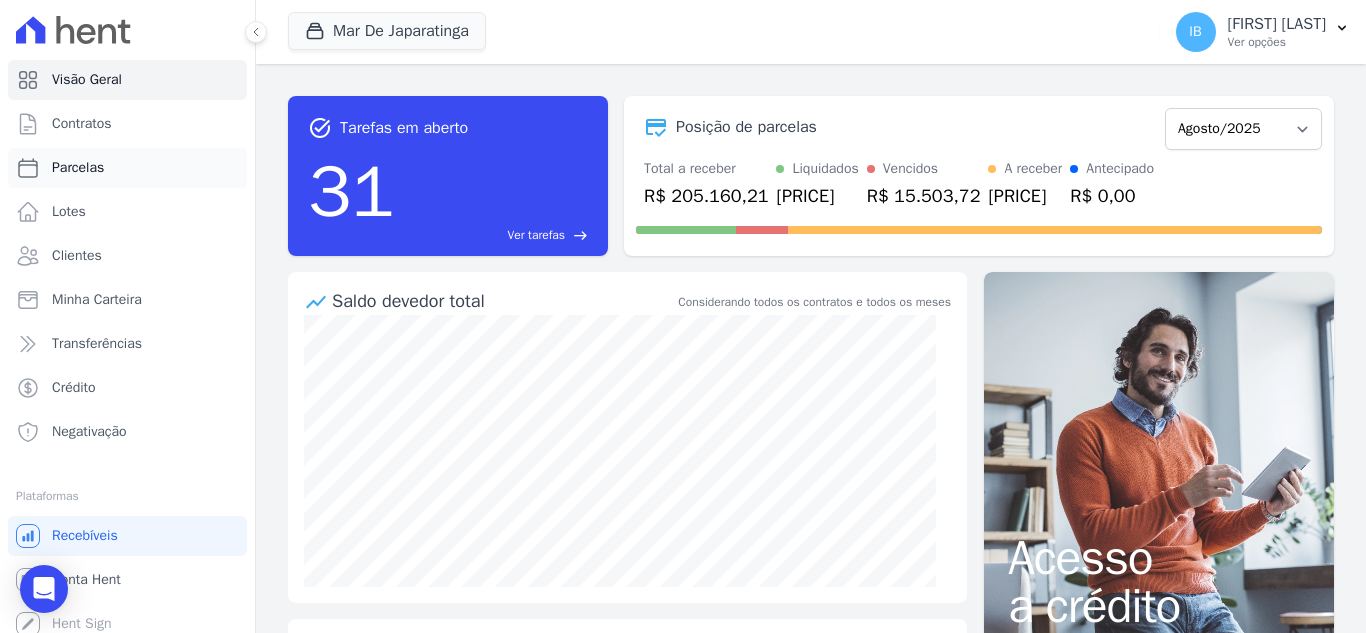 click on "Parcelas" at bounding box center (127, 168) 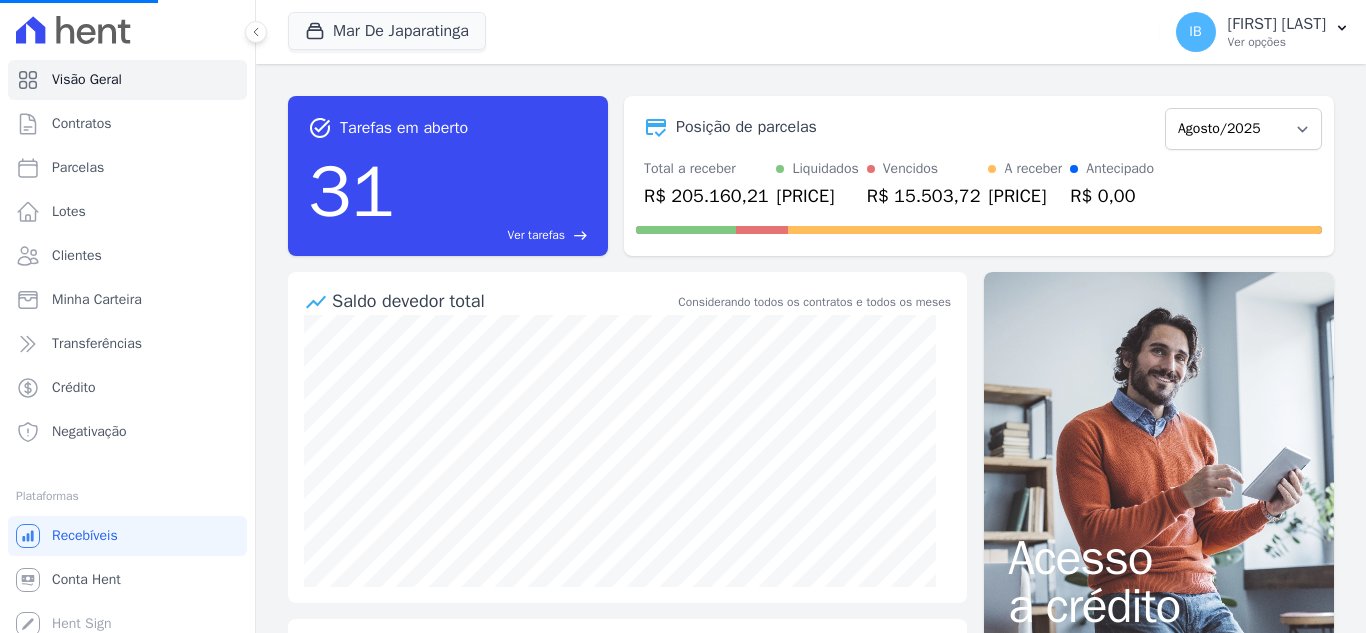 select 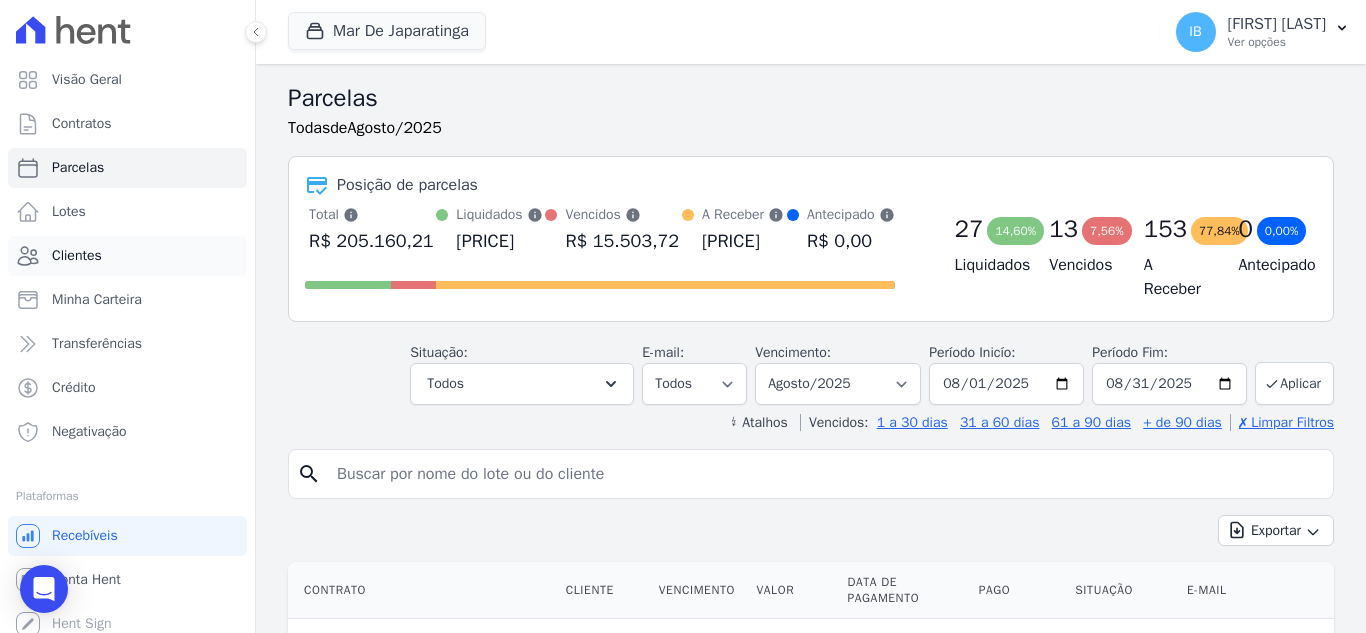 click on "Clientes" at bounding box center (127, 256) 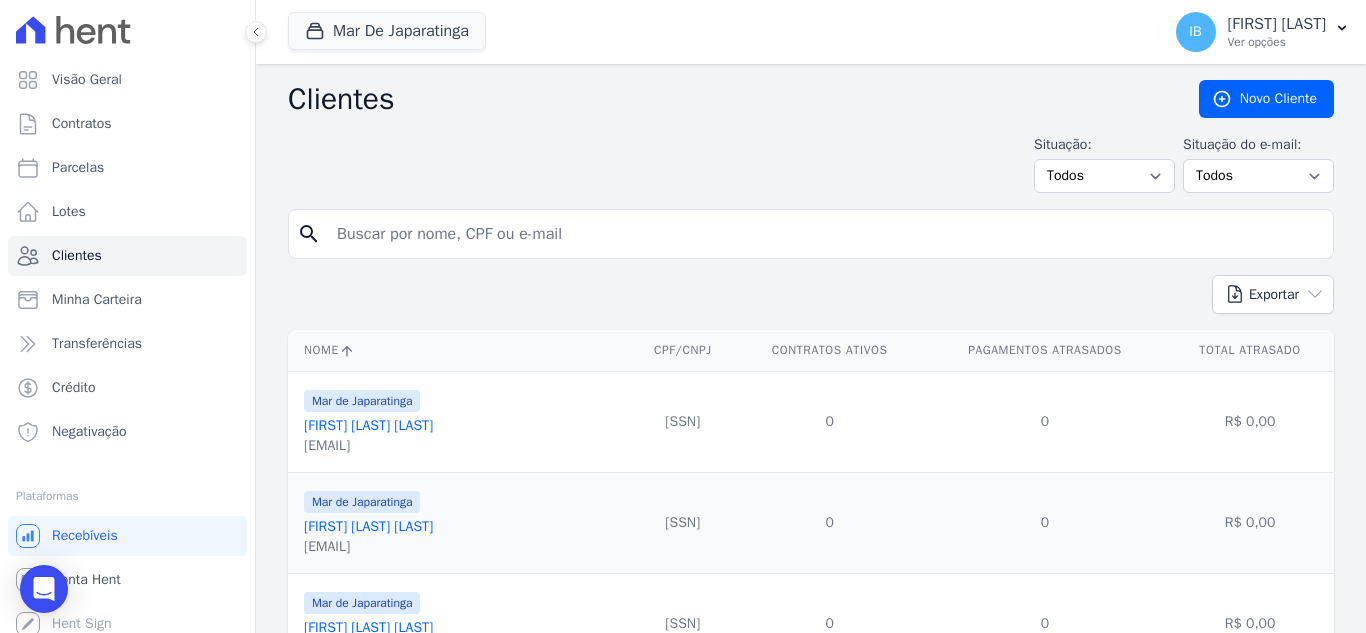 click at bounding box center [825, 234] 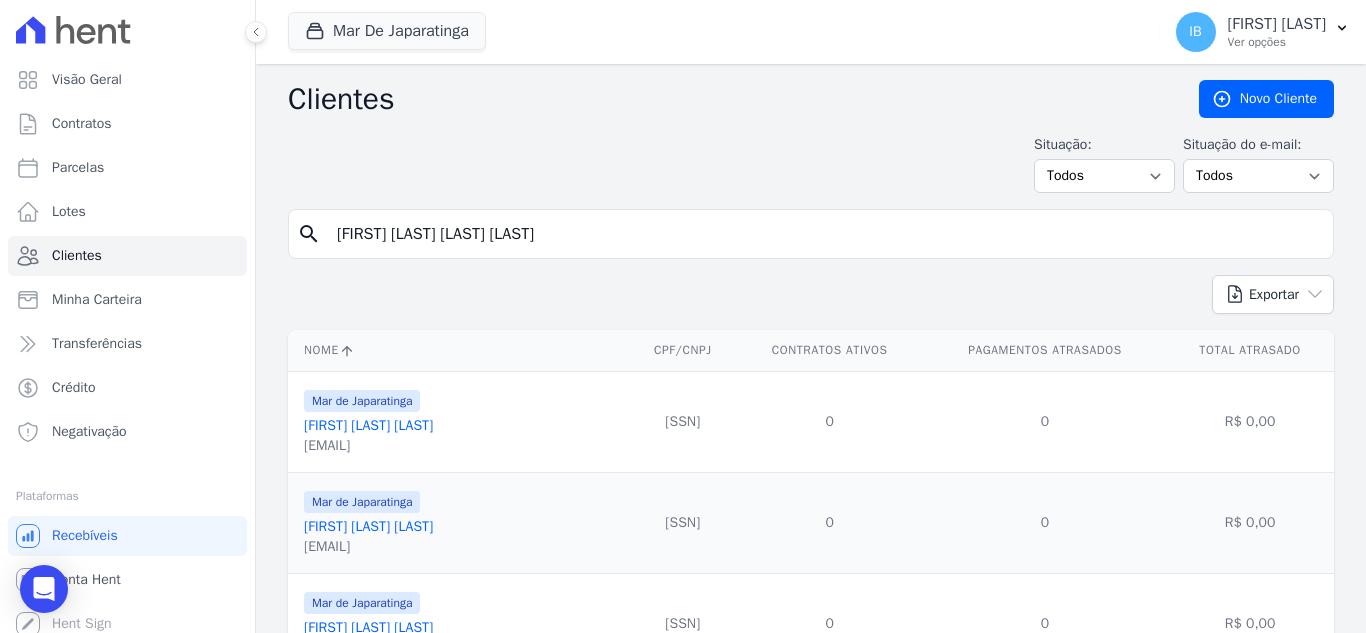 type on "[FIRST] [LAST] [LAST] [LAST]" 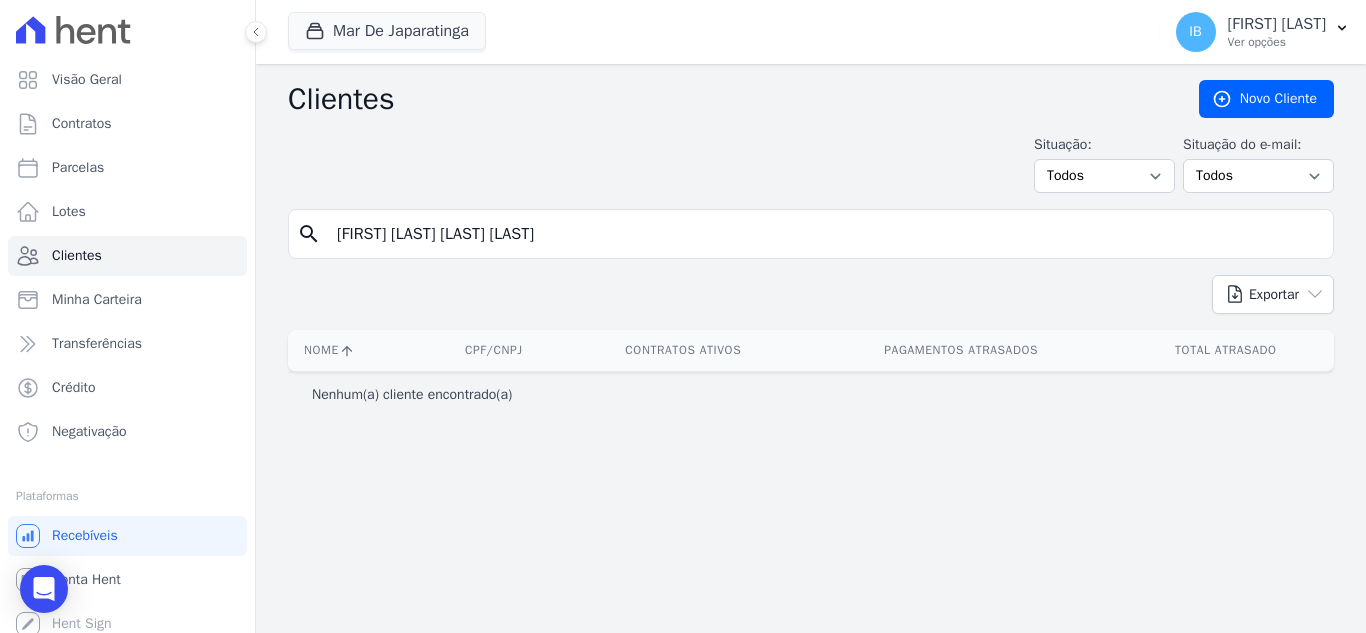 drag, startPoint x: 334, startPoint y: 233, endPoint x: 509, endPoint y: 237, distance: 175.04572 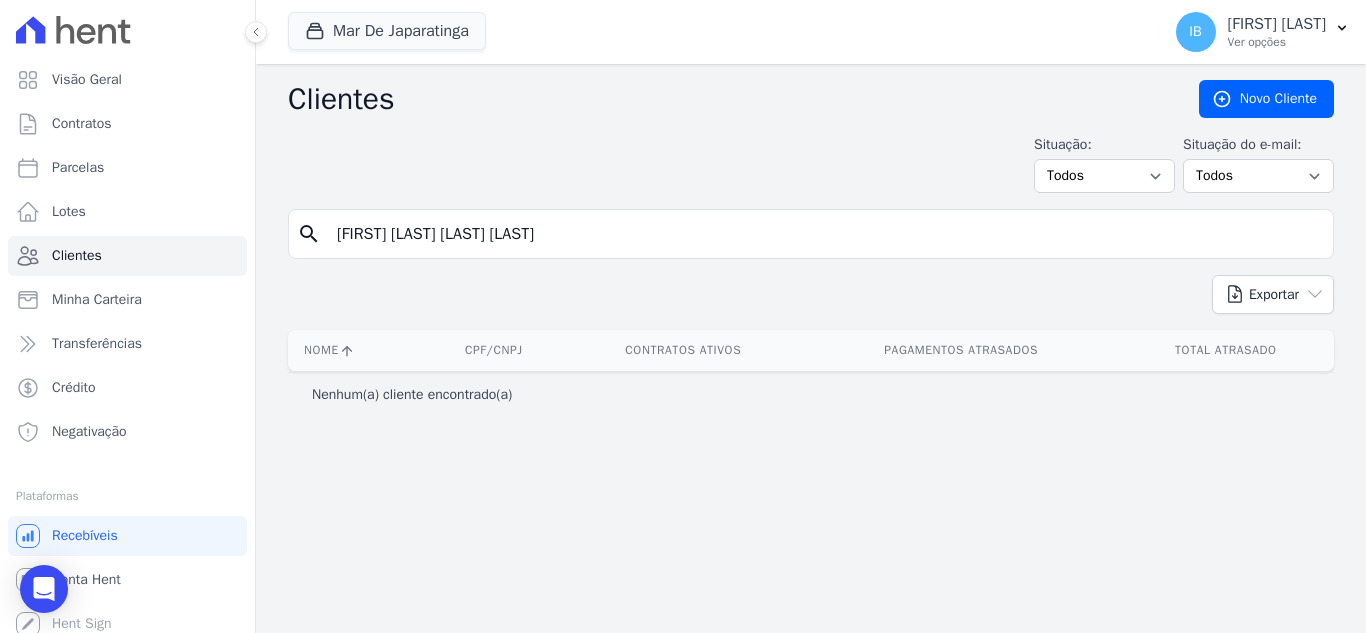 click on "[FIRST] [LAST] [LAST] [LAST]" at bounding box center (825, 234) 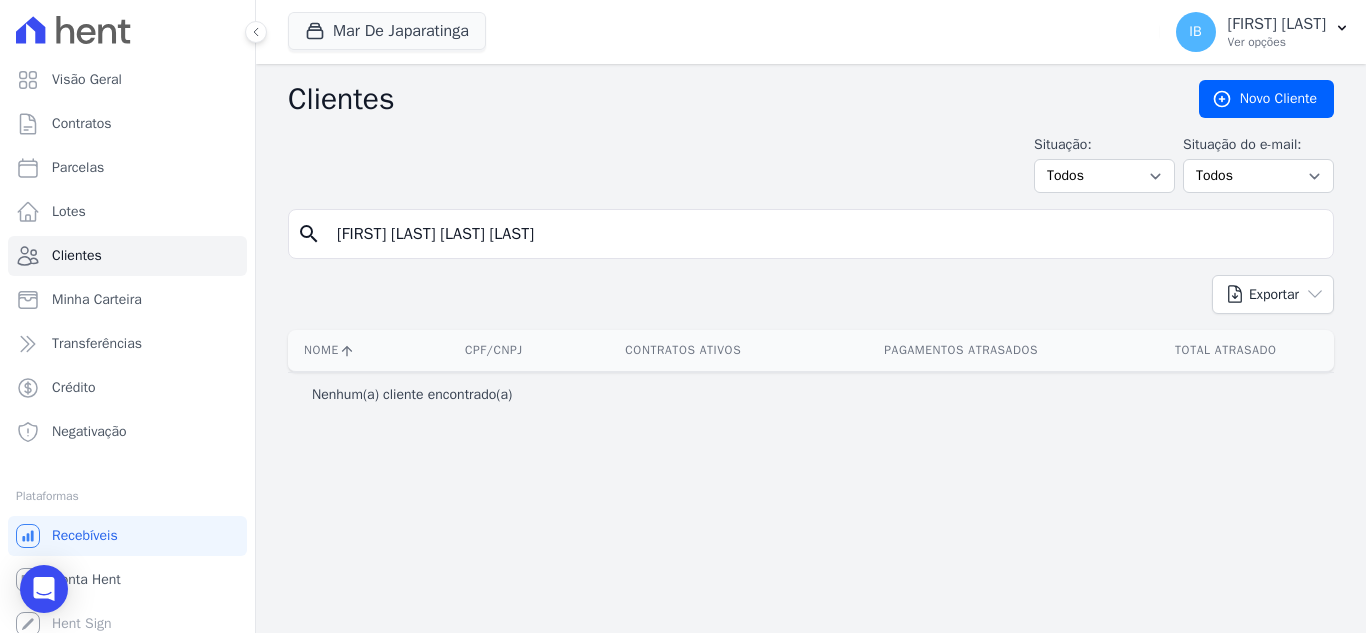 drag, startPoint x: 329, startPoint y: 233, endPoint x: 516, endPoint y: 235, distance: 187.0107 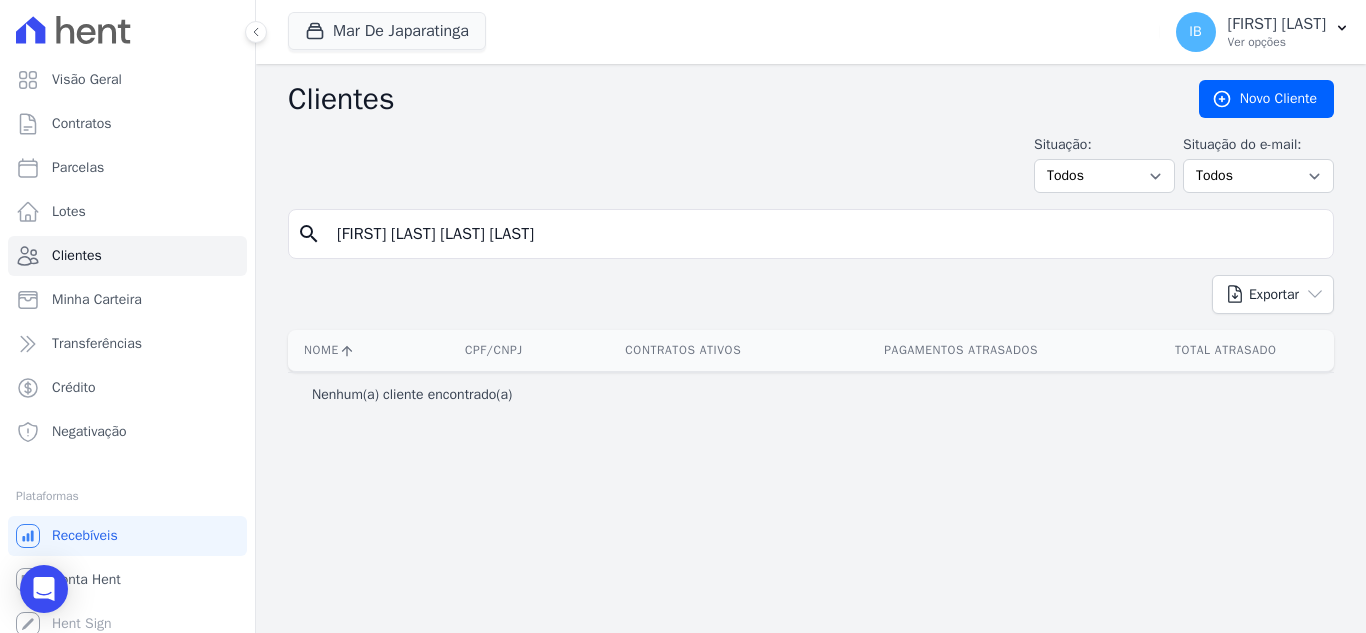 click on "[FIRST] [LAST] [LAST] [LAST]" at bounding box center [825, 234] 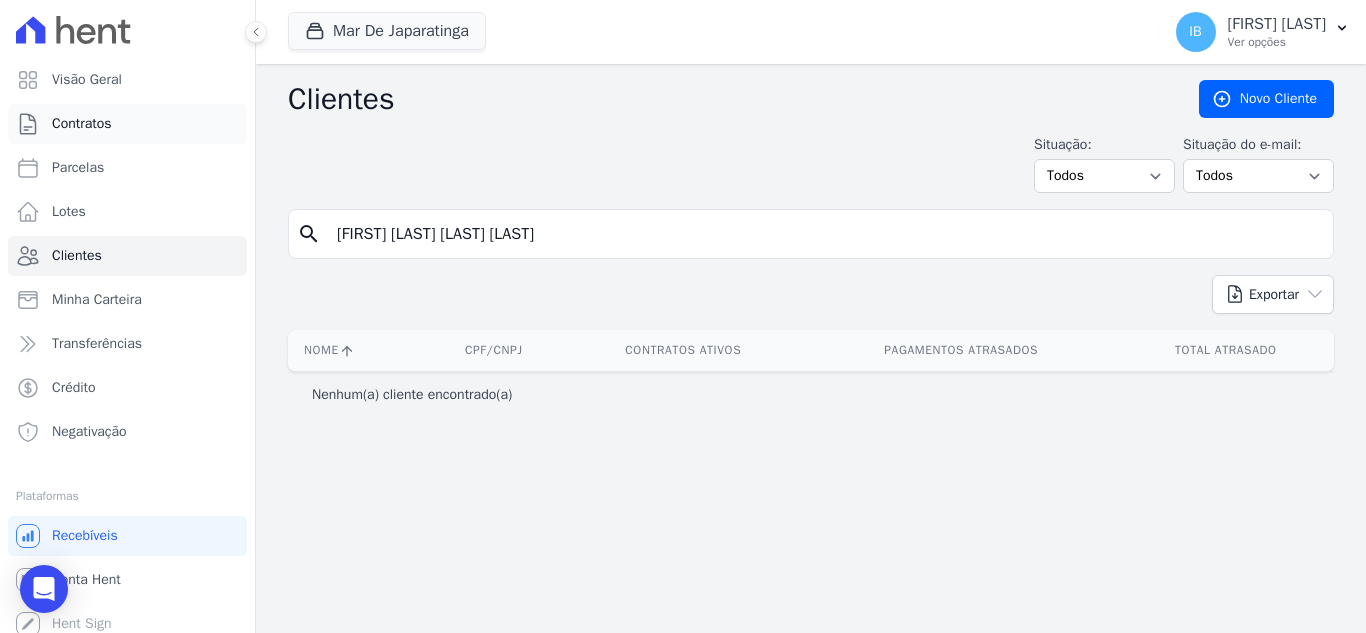 click on "Contratos" at bounding box center [82, 124] 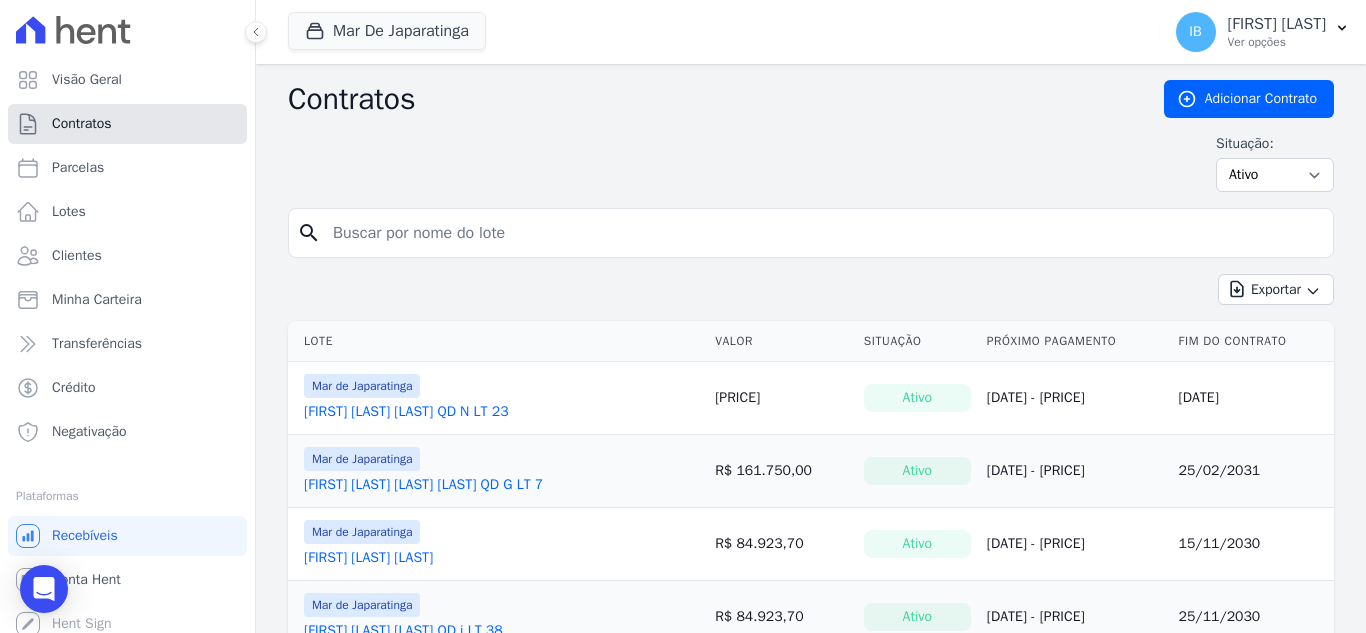 click on "Contratos" at bounding box center [82, 124] 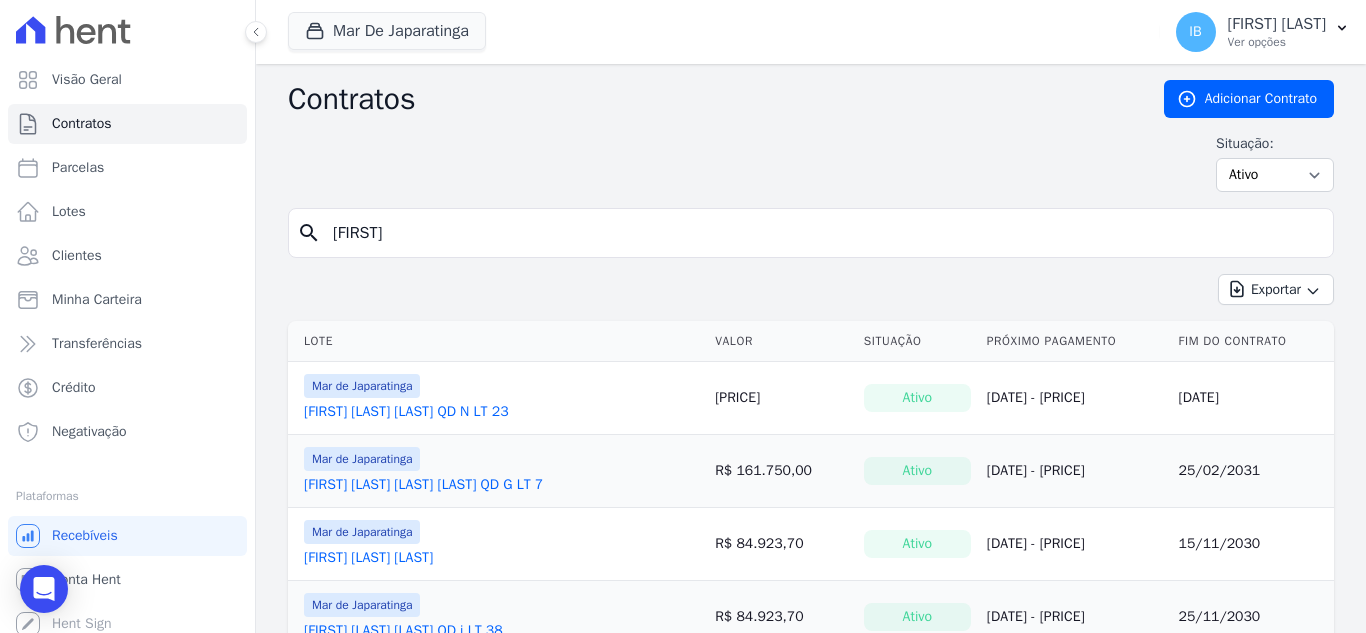 type on "[FIRST] [LAST] [LAST] [LAST]" 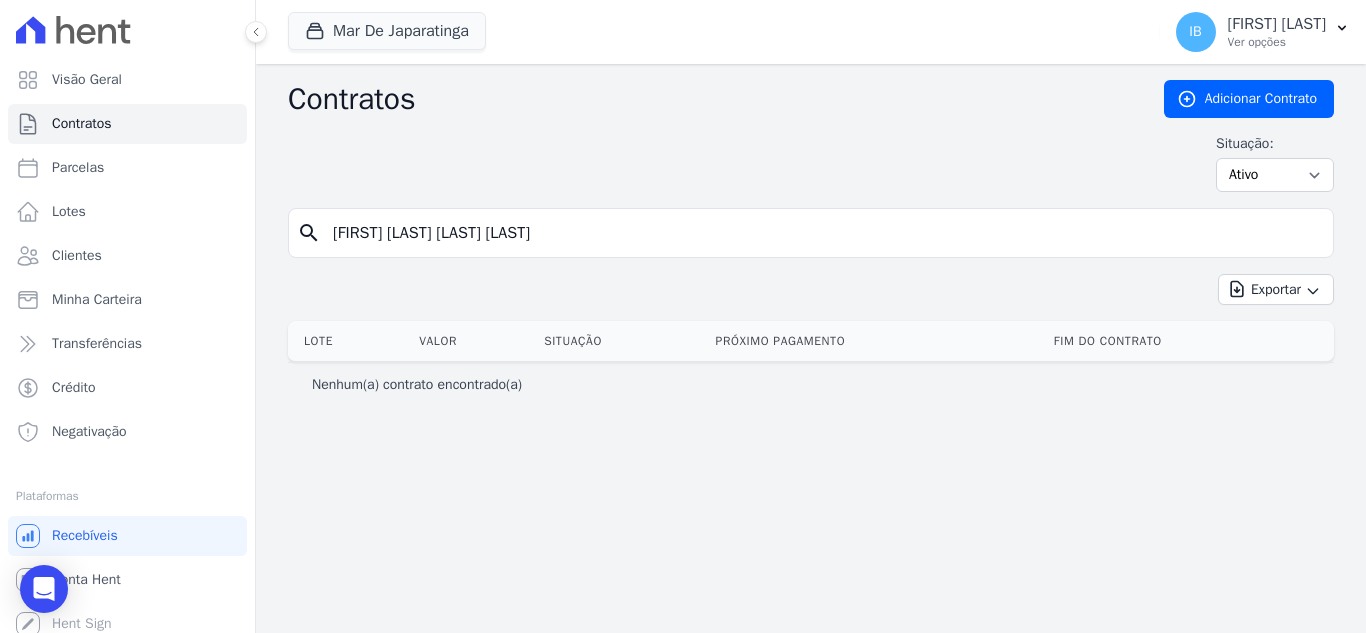 click on "[FIRST] [LAST] [LAST] [LAST]" at bounding box center (823, 233) 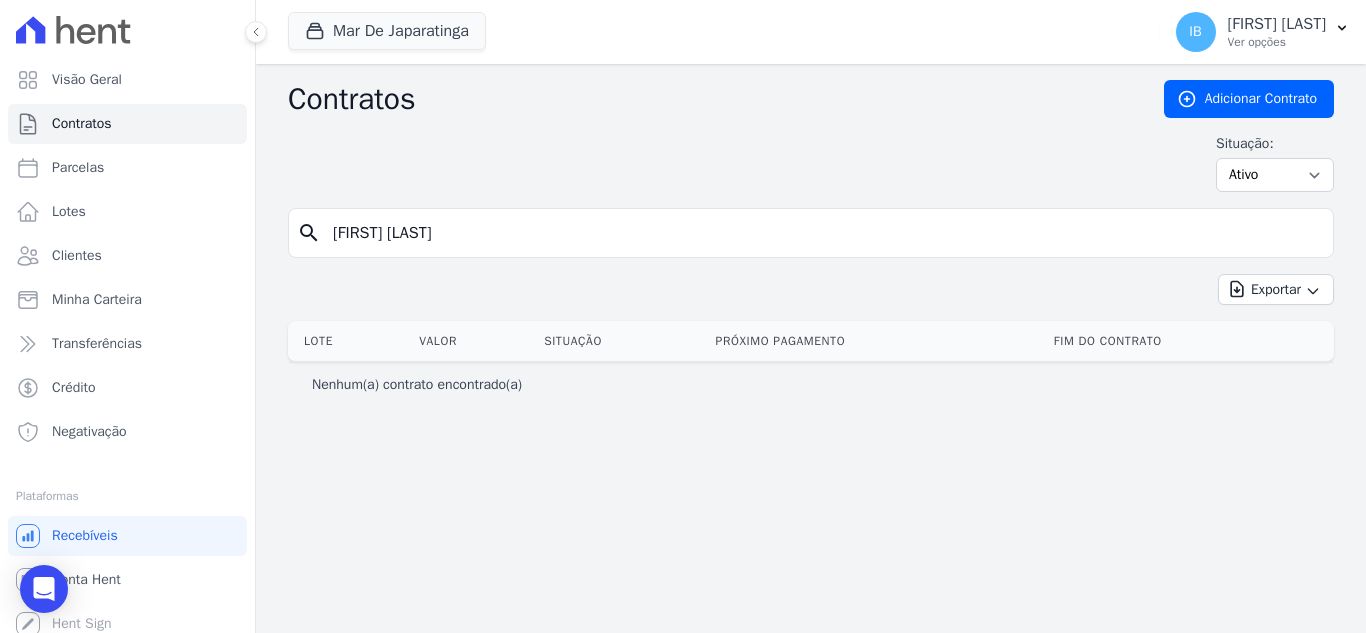 type on "[FIRST] [LAST]" 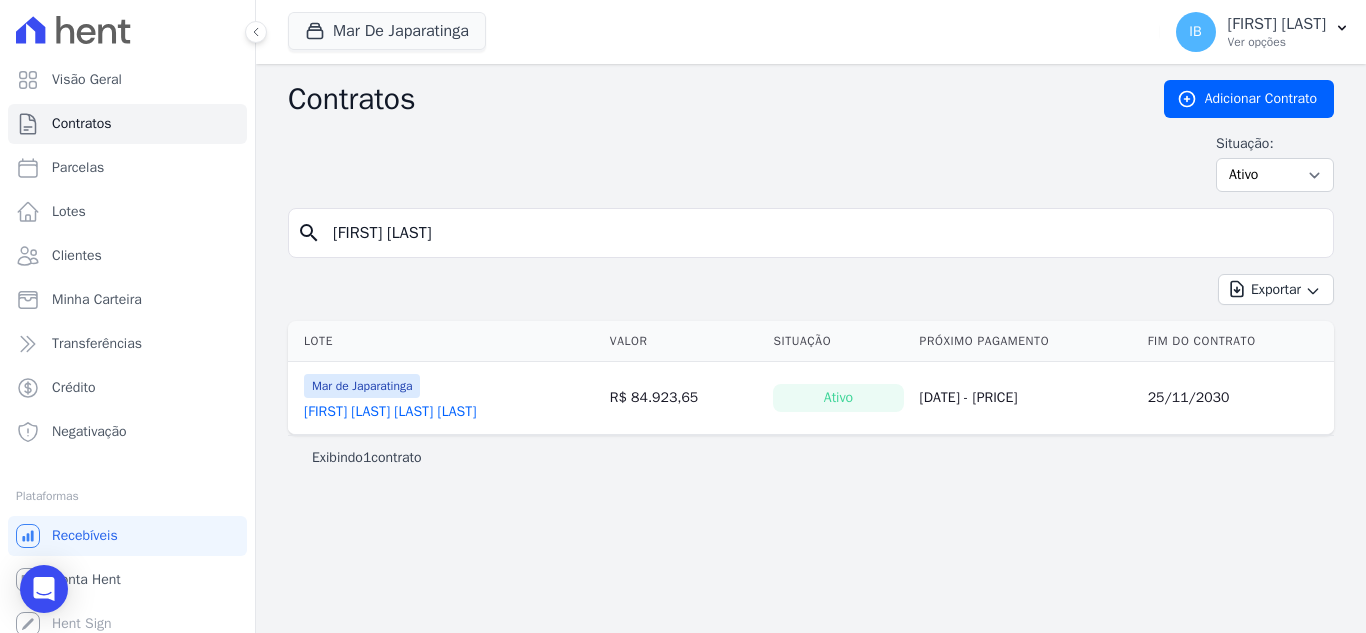 click on "[DATE] - [PRICE]" at bounding box center [969, 397] 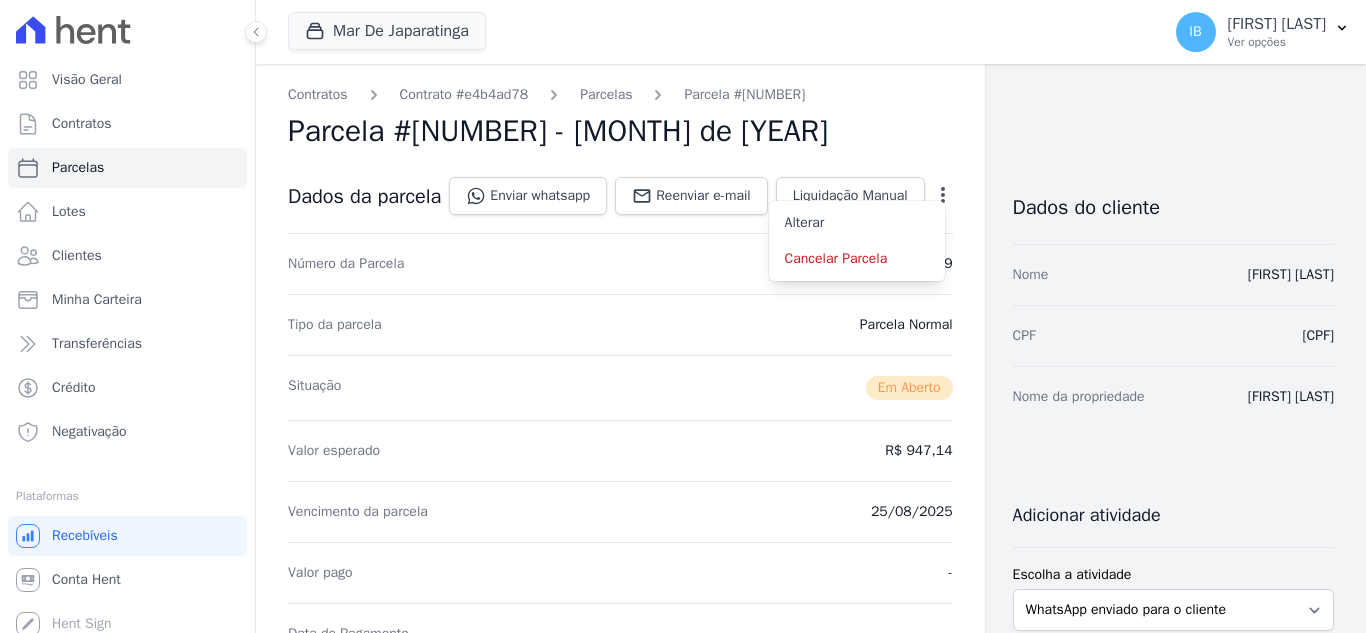 scroll, scrollTop: 0, scrollLeft: 0, axis: both 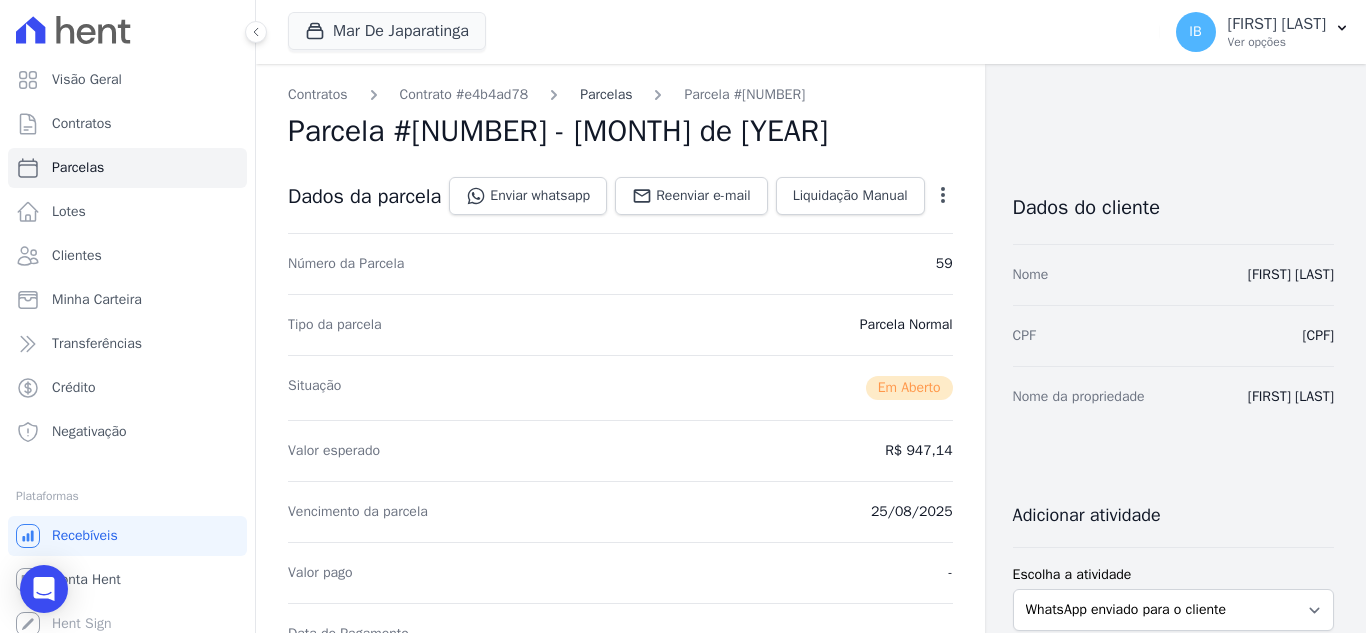 click on "Parcelas" at bounding box center (606, 94) 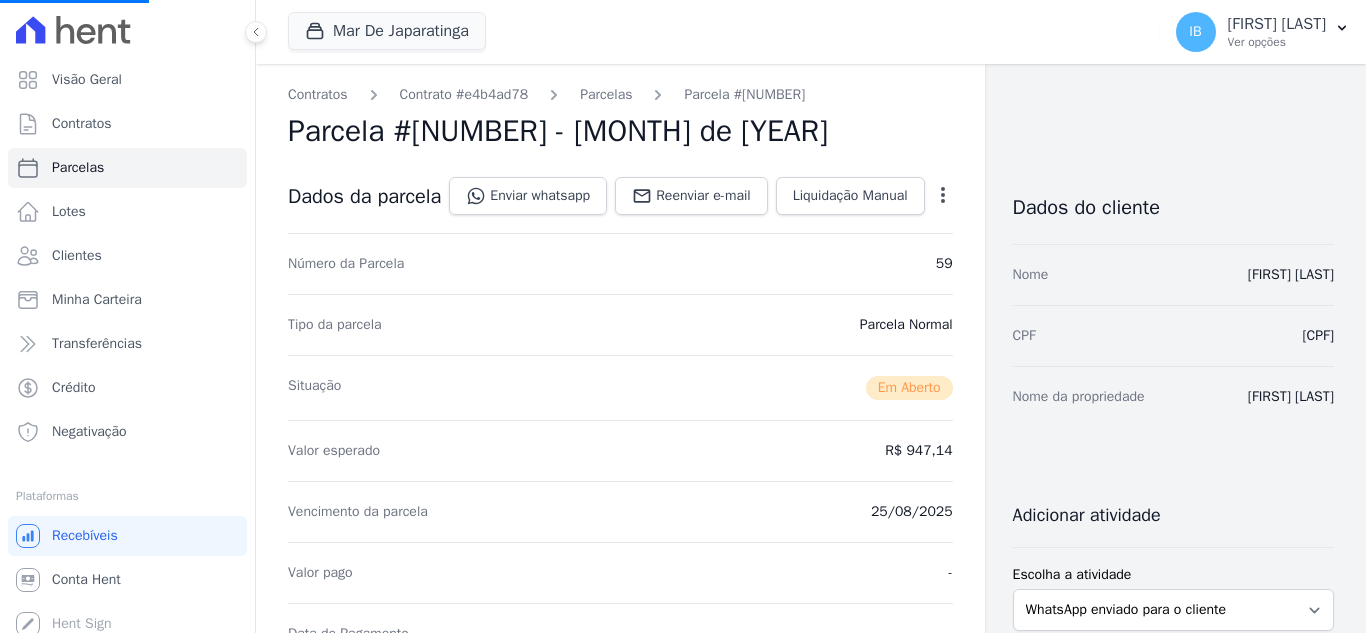 scroll, scrollTop: 111, scrollLeft: 0, axis: vertical 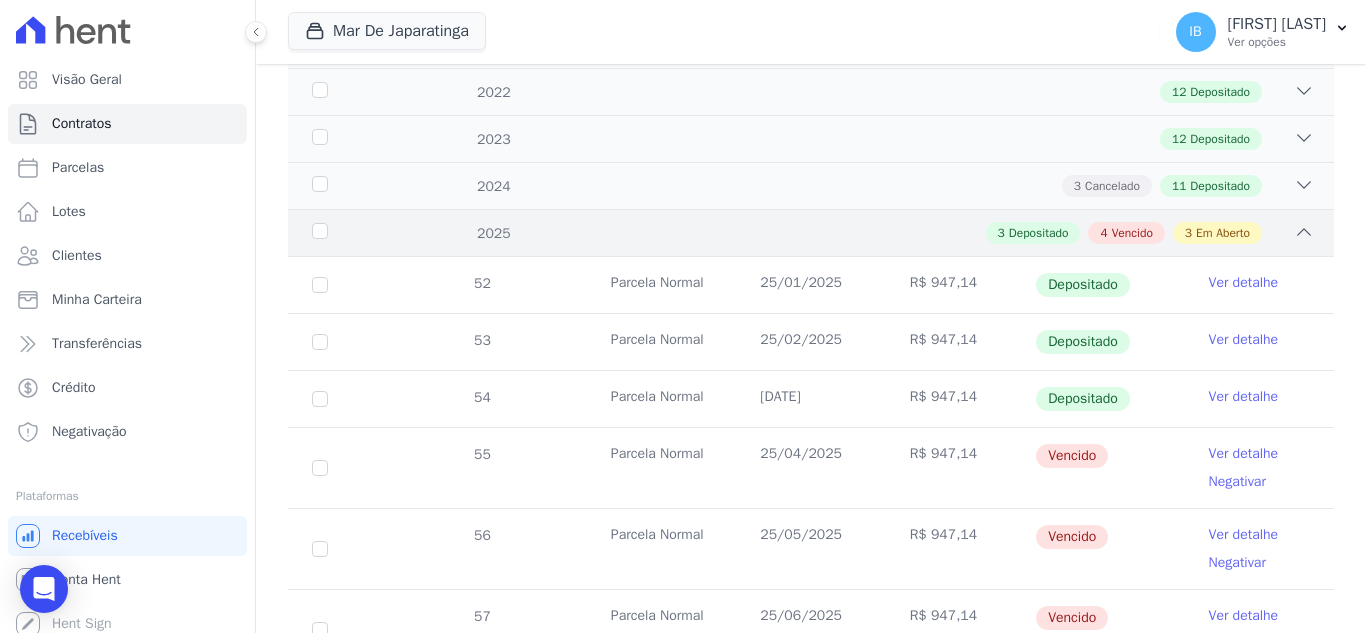 click on "2025" at bounding box center [353, 233] 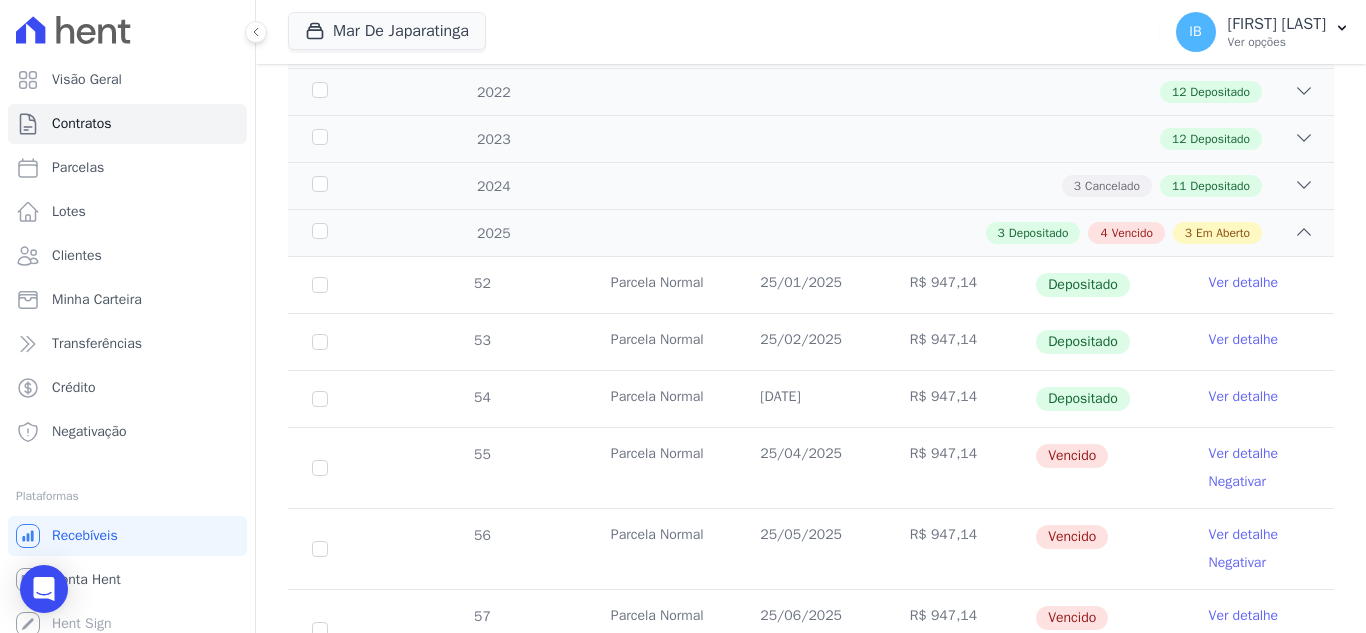 scroll, scrollTop: 83, scrollLeft: 0, axis: vertical 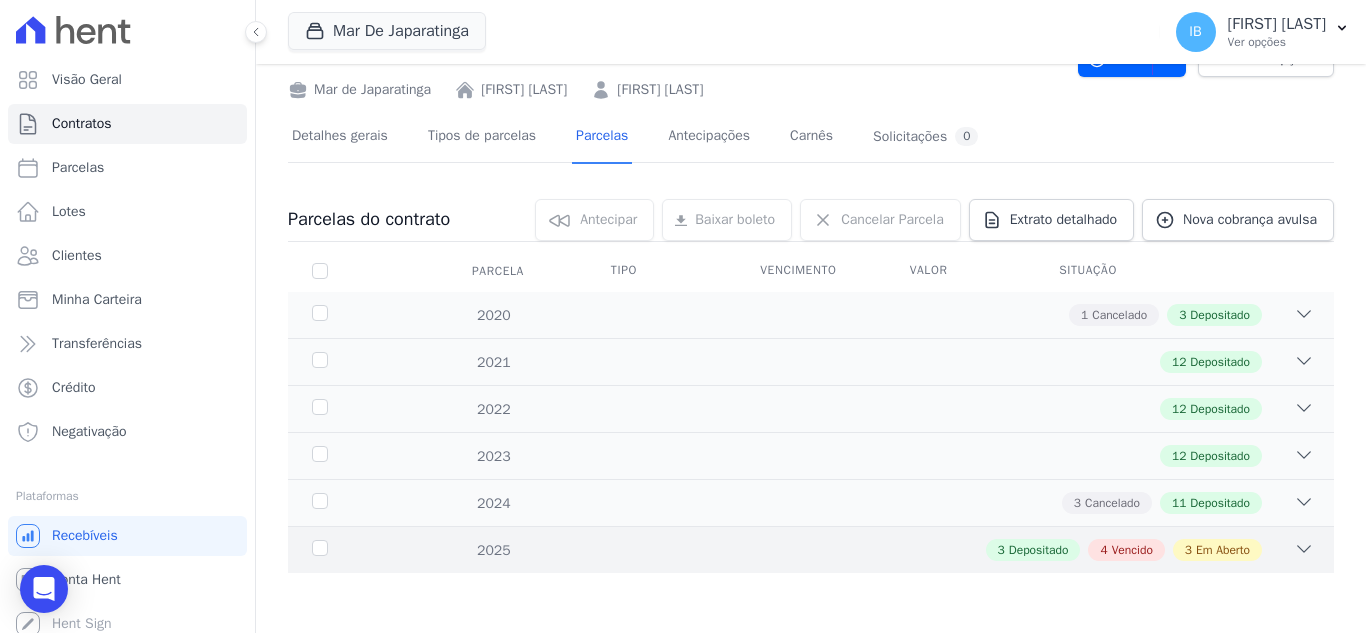 click on "2025" at bounding box center (353, 550) 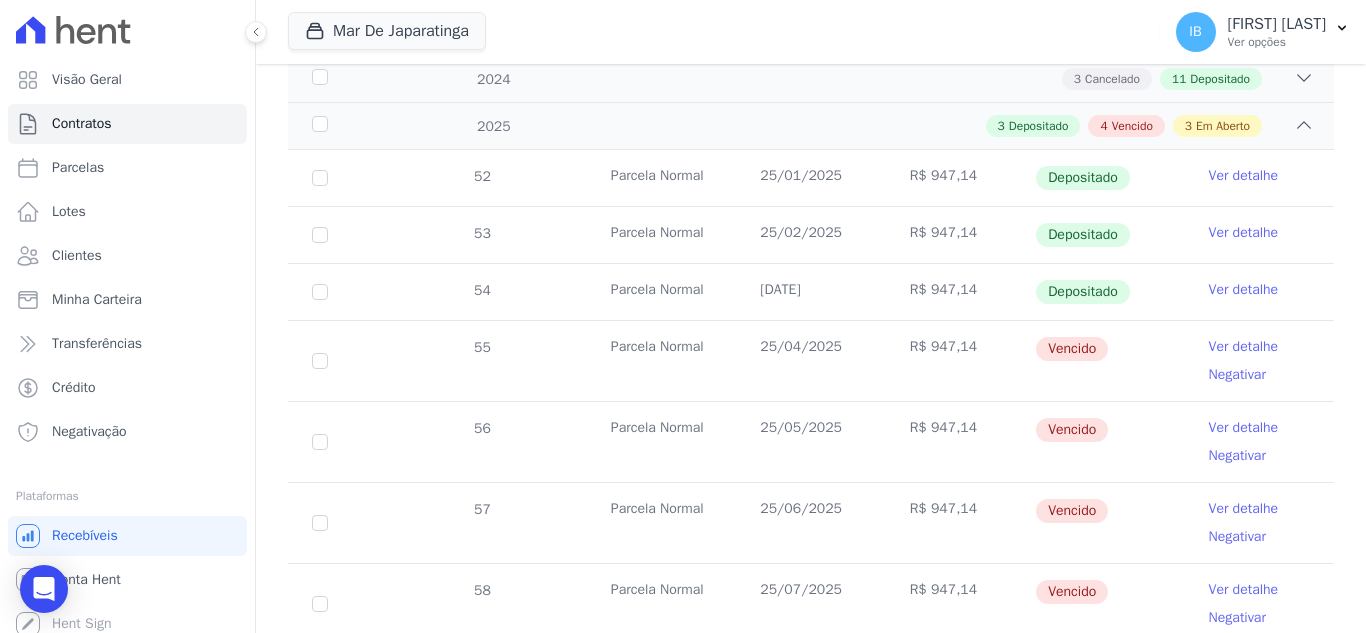scroll, scrollTop: 600, scrollLeft: 0, axis: vertical 